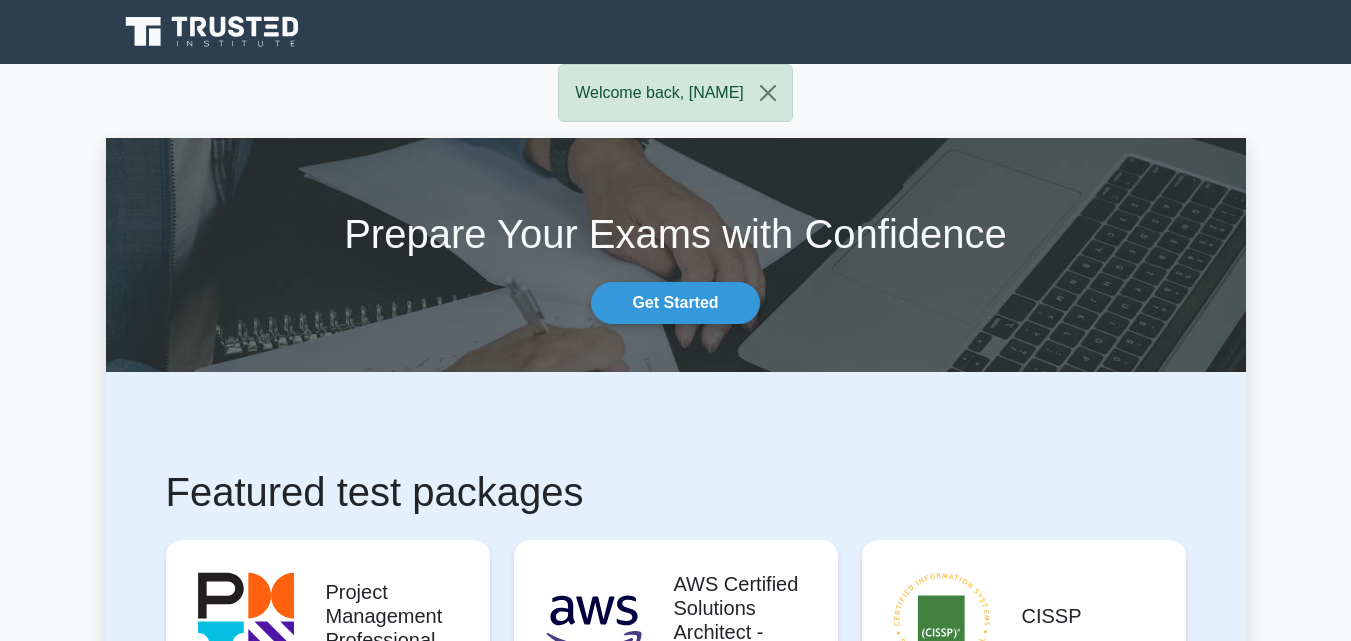 scroll, scrollTop: 500, scrollLeft: 0, axis: vertical 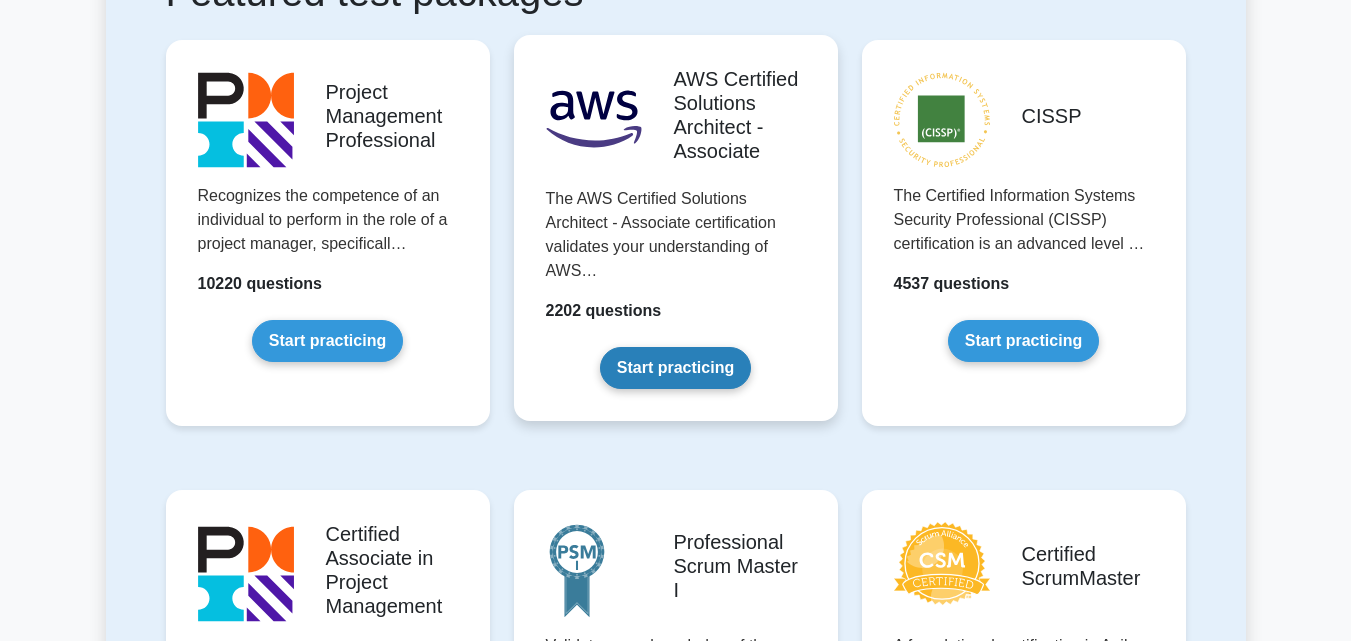 click on "Start practicing" at bounding box center [675, 368] 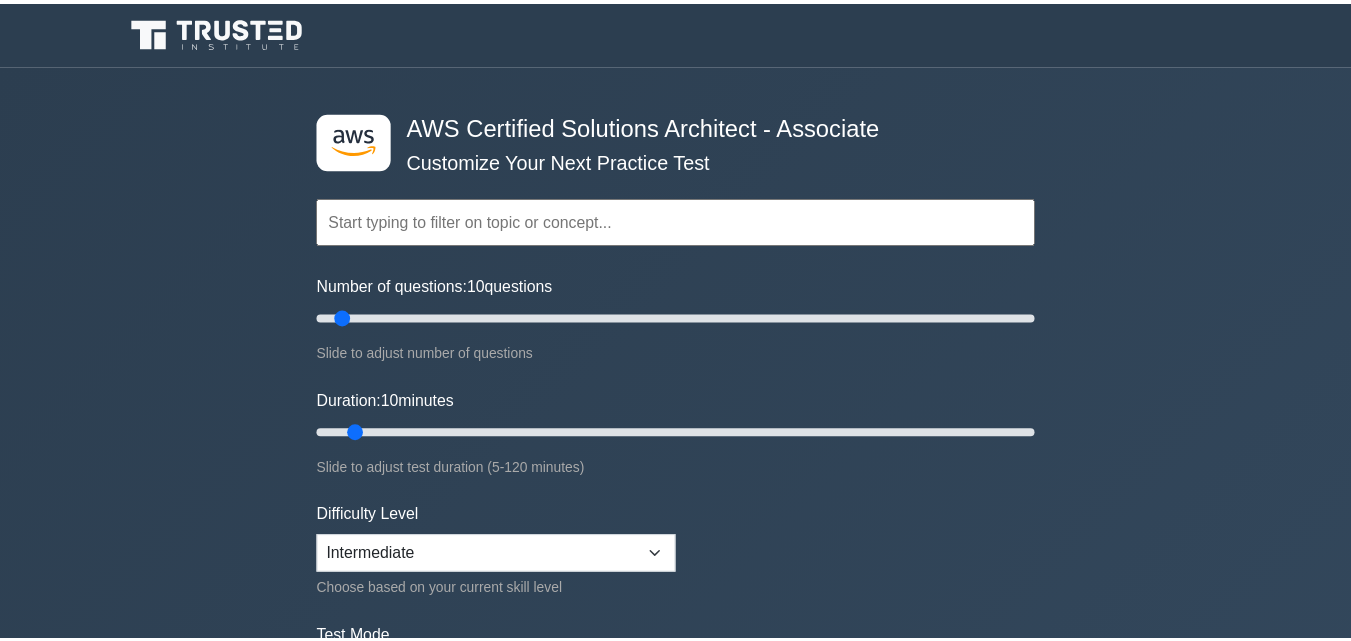 scroll, scrollTop: 0, scrollLeft: 0, axis: both 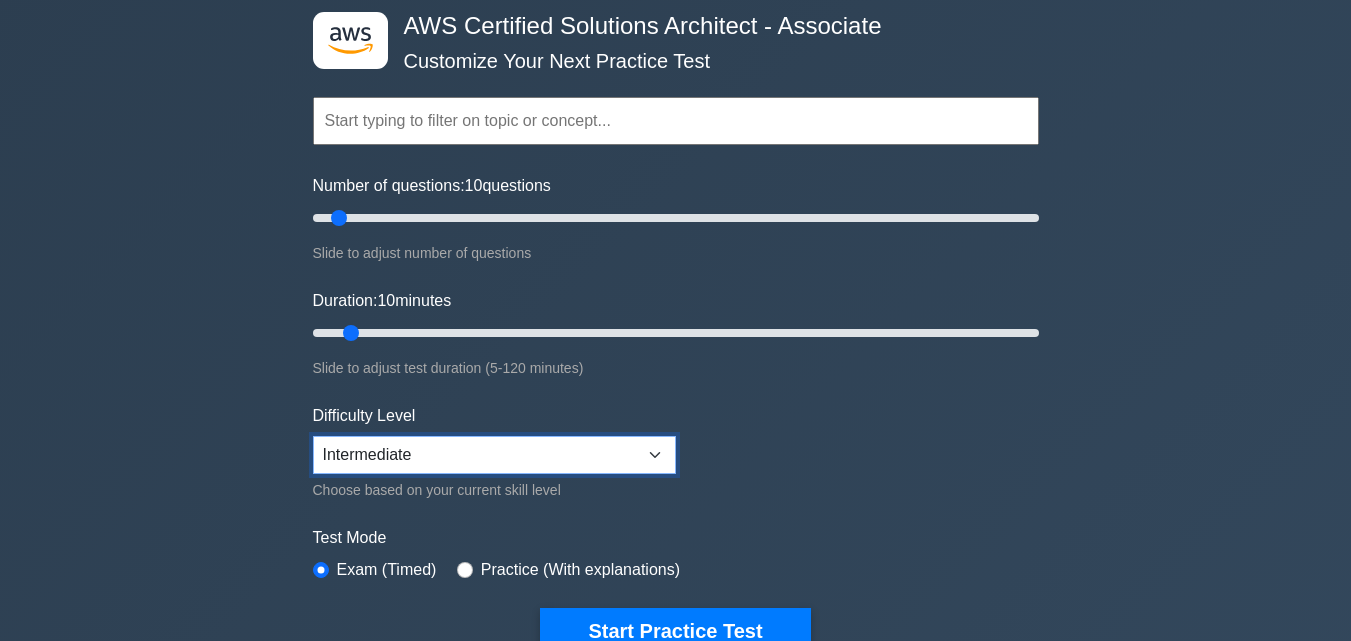 click on "Beginner
Intermediate
Expert" at bounding box center (494, 455) 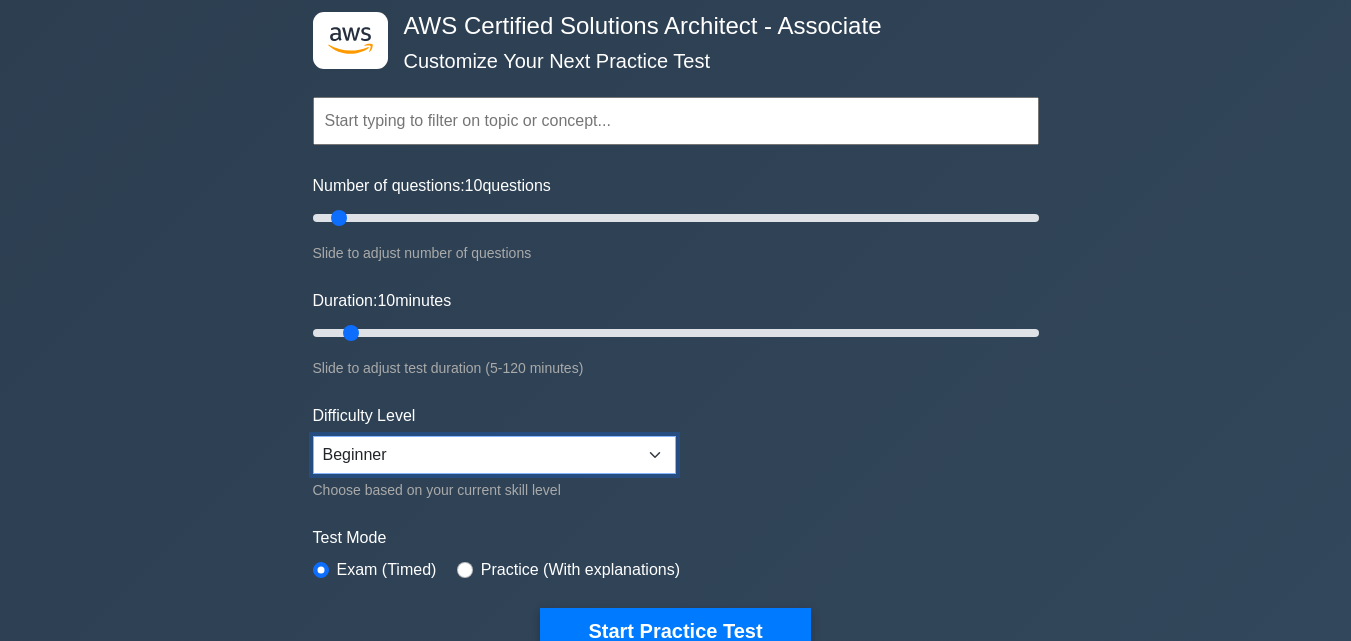 click on "Beginner
Intermediate
Expert" at bounding box center (494, 455) 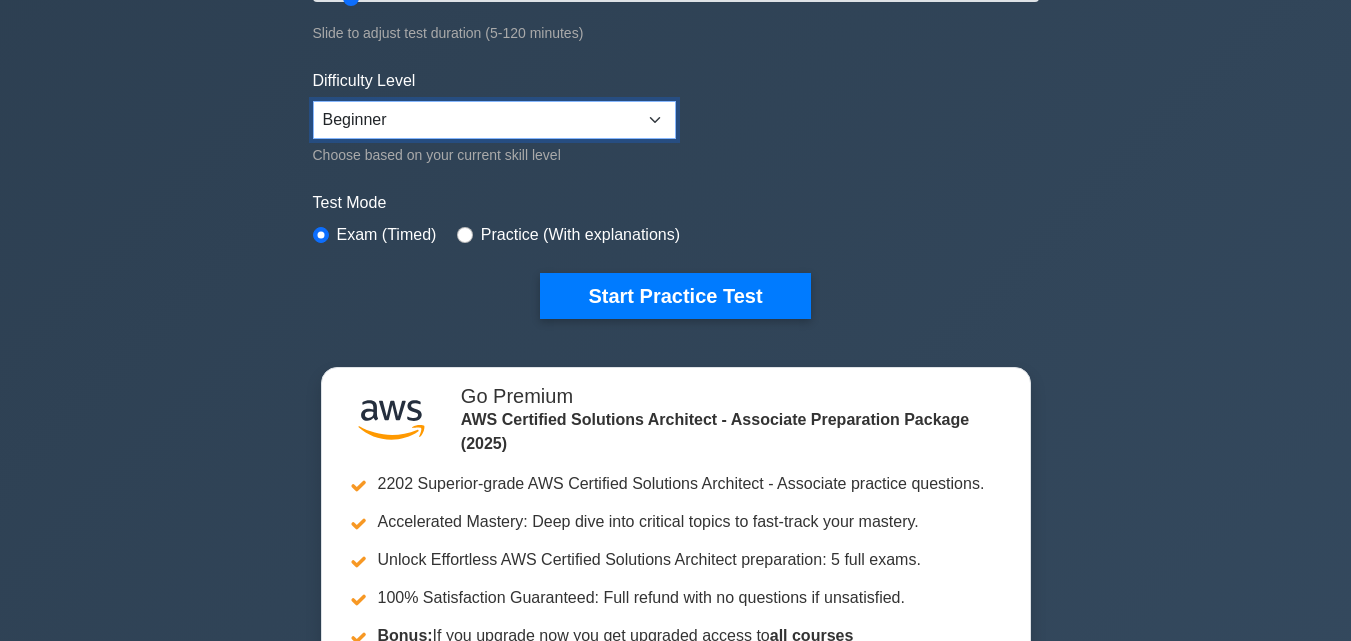 scroll, scrollTop: 400, scrollLeft: 0, axis: vertical 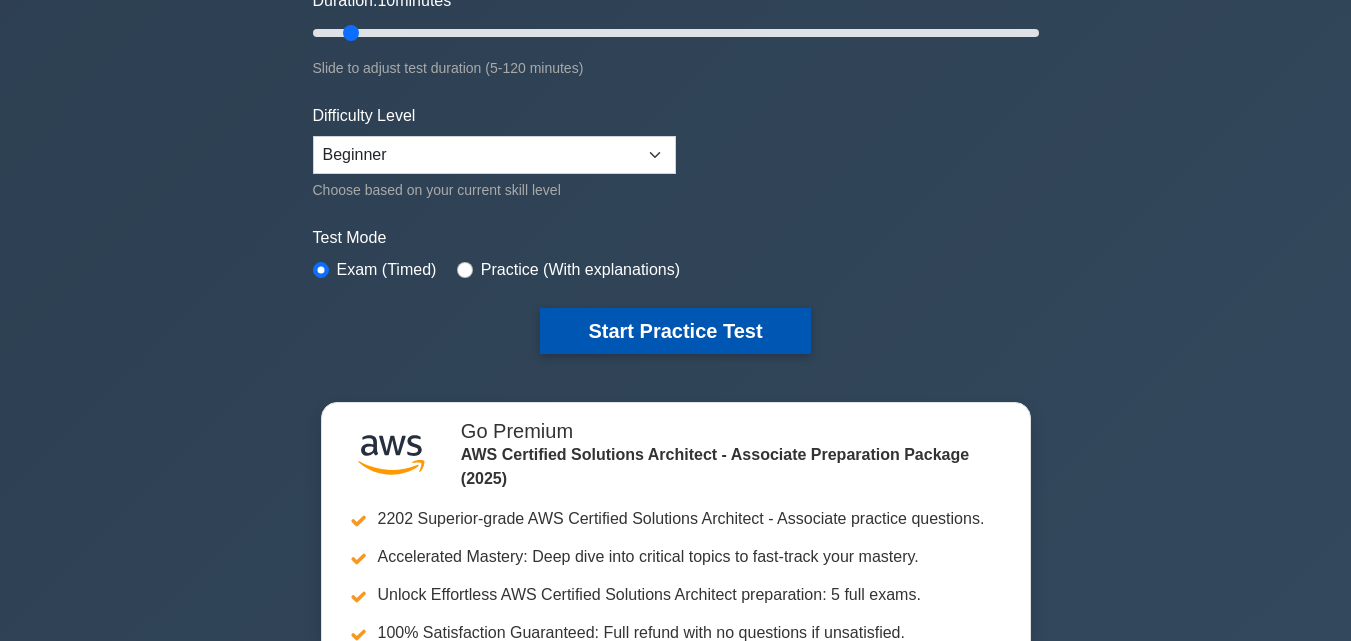drag, startPoint x: 706, startPoint y: 319, endPoint x: 754, endPoint y: 324, distance: 48.259712 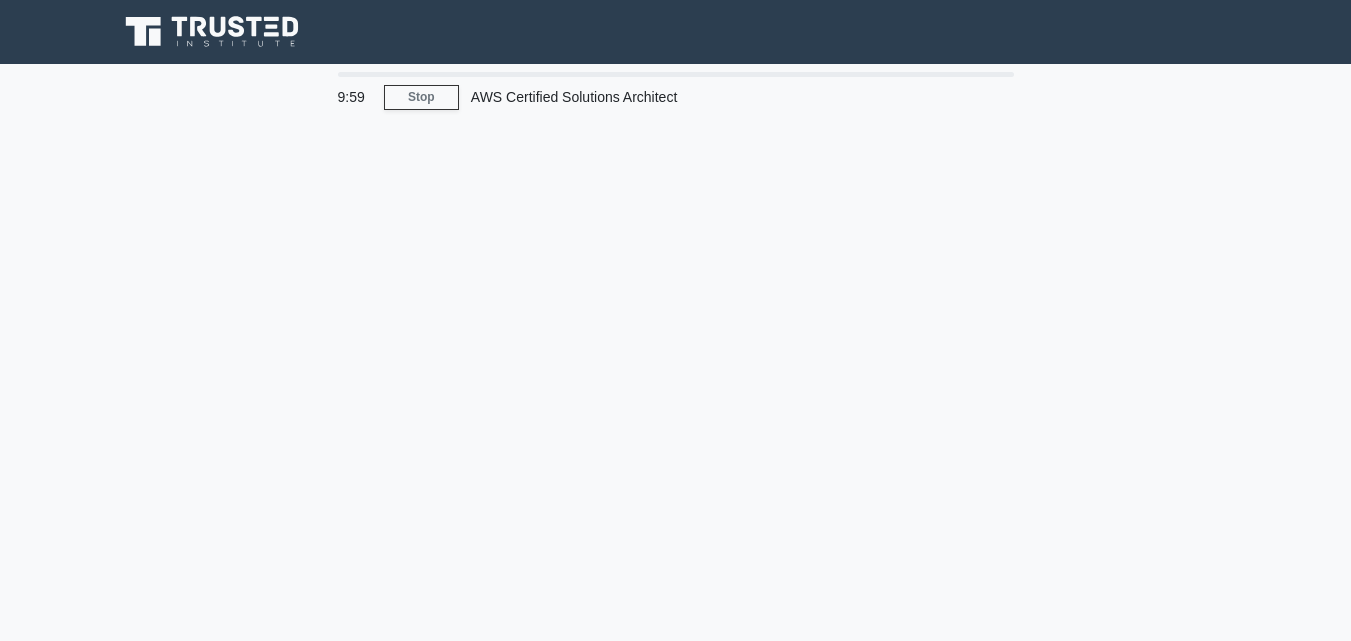 scroll, scrollTop: 0, scrollLeft: 0, axis: both 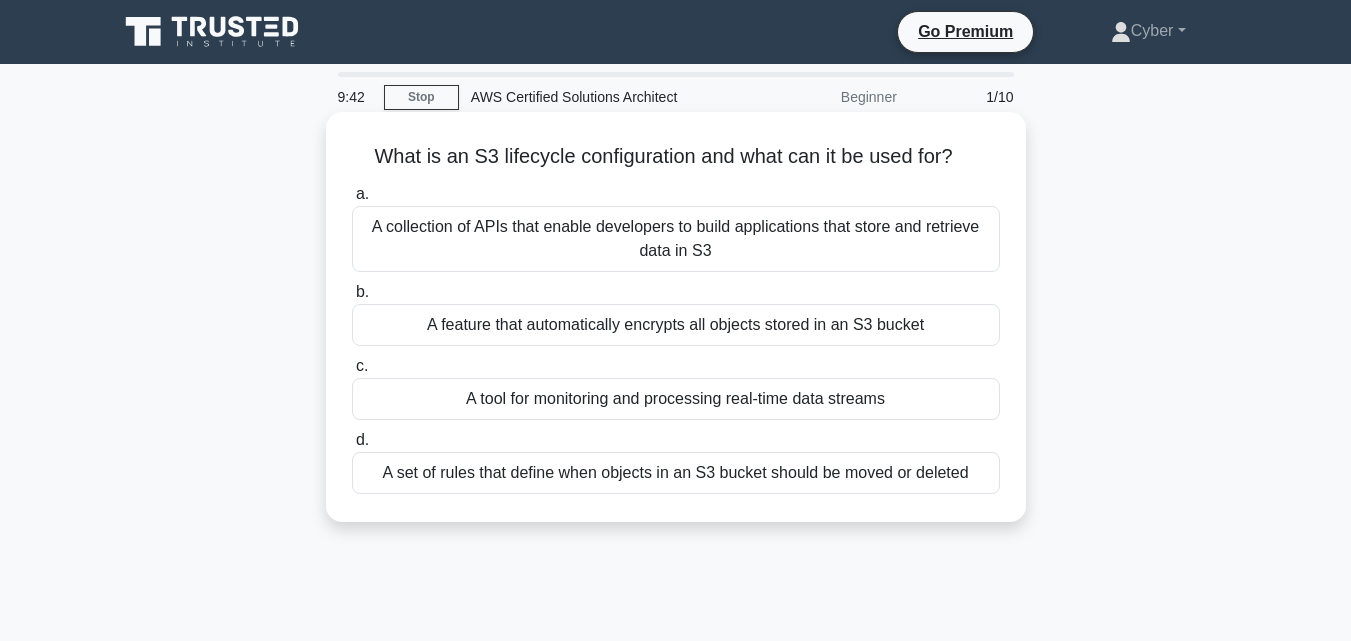 drag, startPoint x: 368, startPoint y: 149, endPoint x: 974, endPoint y: 115, distance: 606.95306 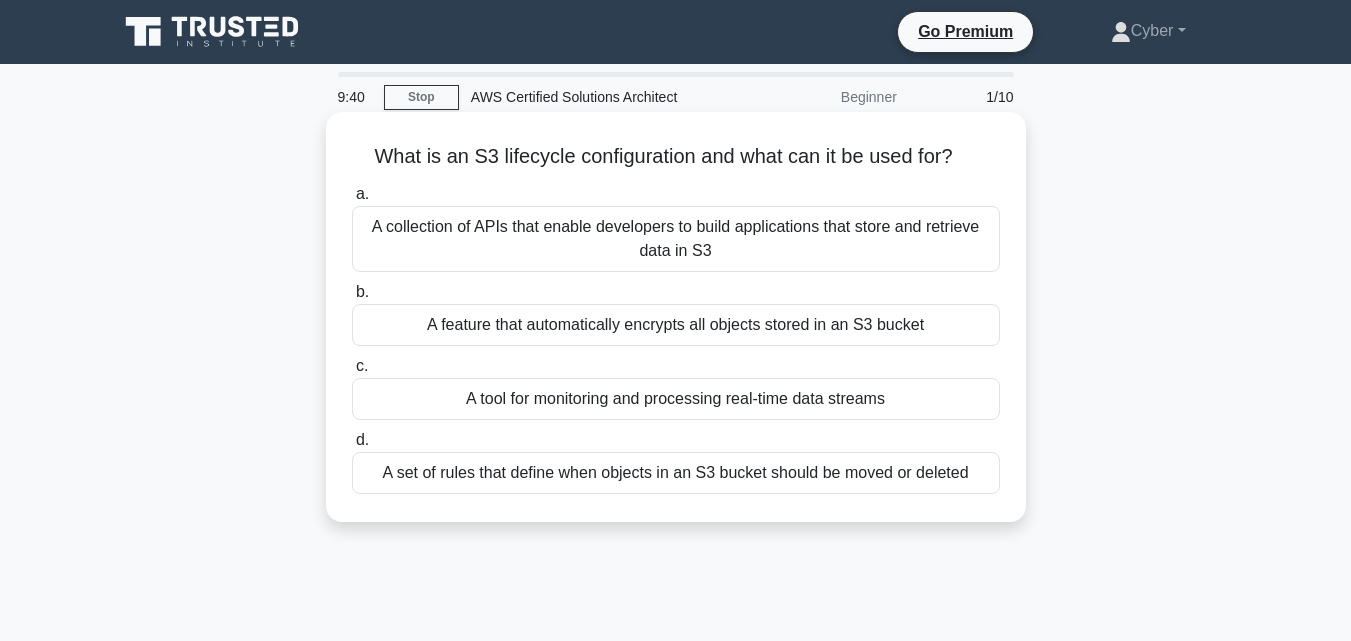 copy on "What is an S3 lifecycle configuration and what can it be used for?" 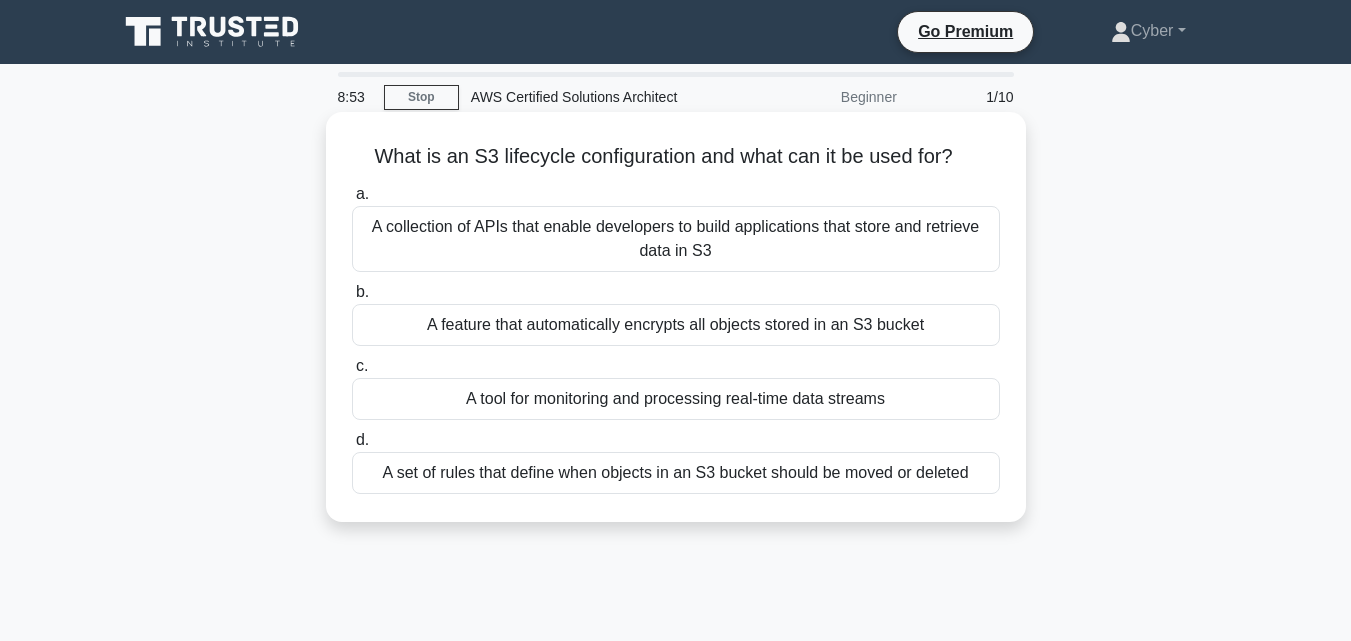 click on "A set of rules that define when objects in an S3 bucket should be moved or deleted" at bounding box center (676, 473) 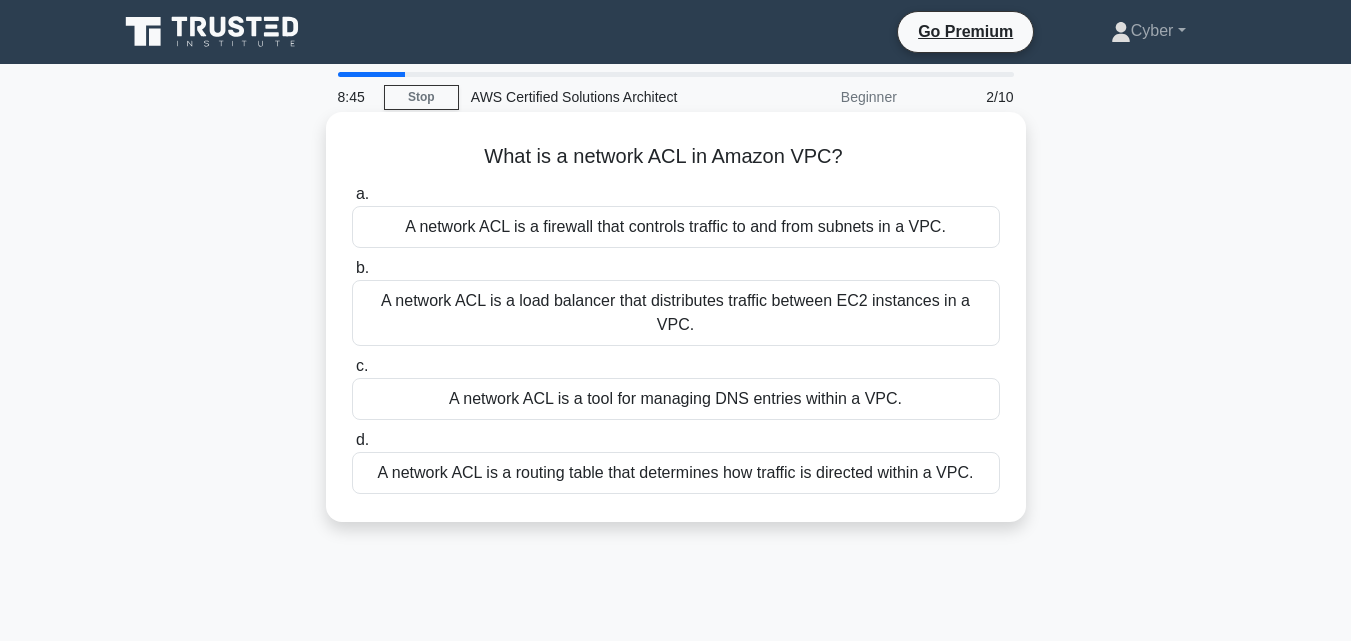 drag, startPoint x: 482, startPoint y: 145, endPoint x: 839, endPoint y: 146, distance: 357.0014 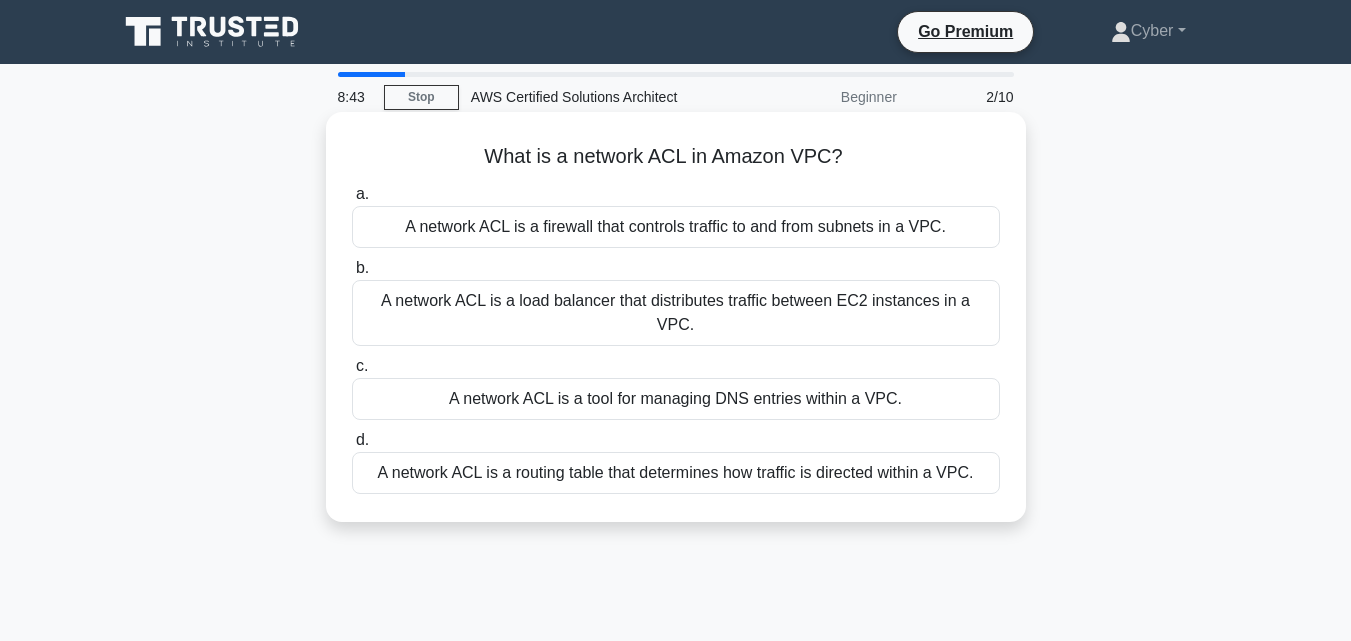 copy on "What is a network ACL in Amazon VPC?" 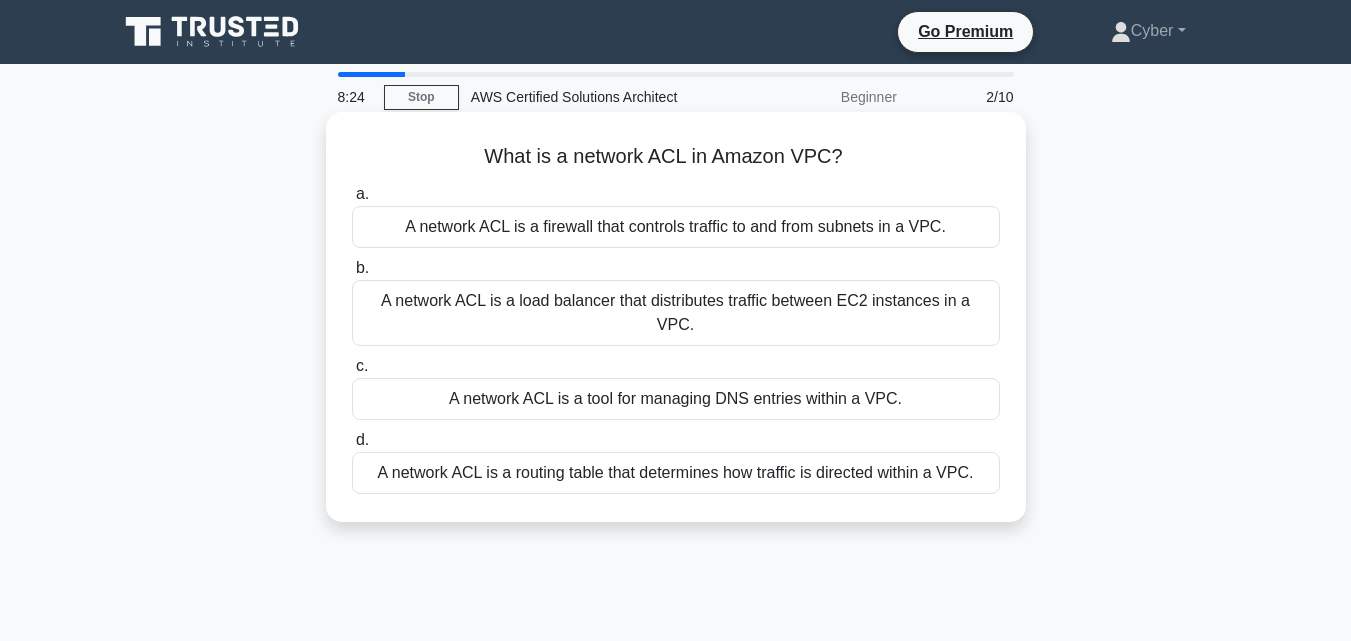 click on "A network ACL is a firewall that controls traffic to and from subnets in a VPC." at bounding box center [676, 227] 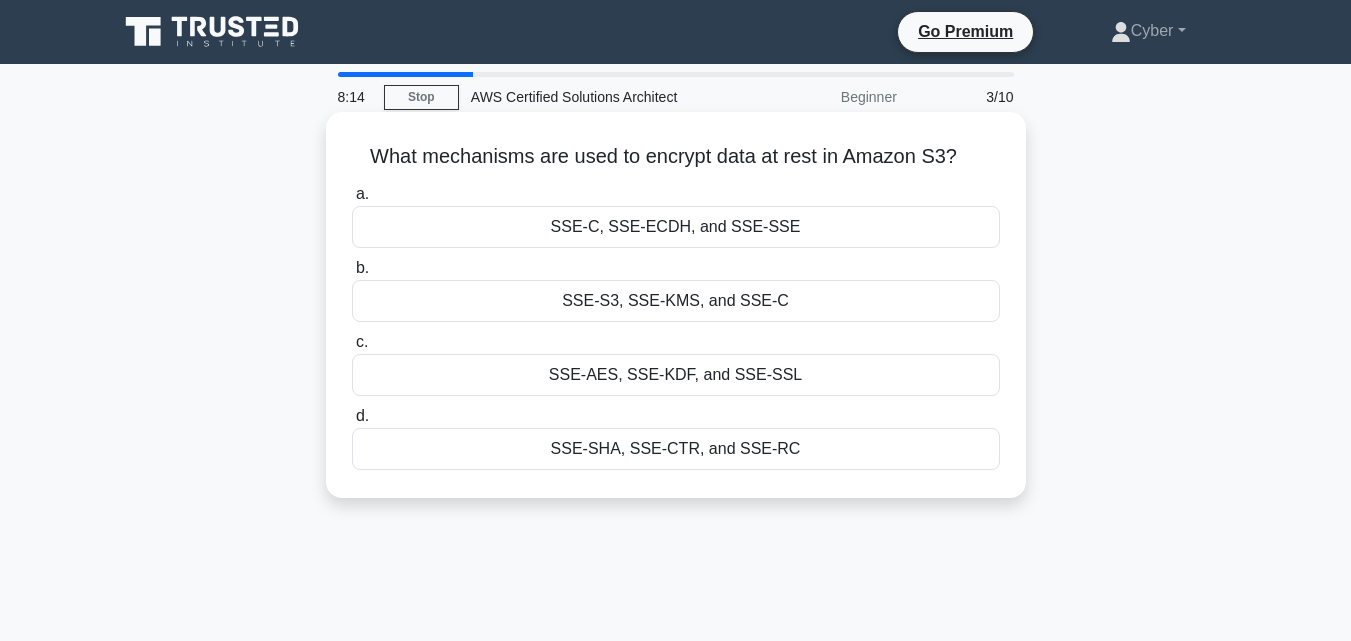 drag, startPoint x: 381, startPoint y: 151, endPoint x: 971, endPoint y: 130, distance: 590.3736 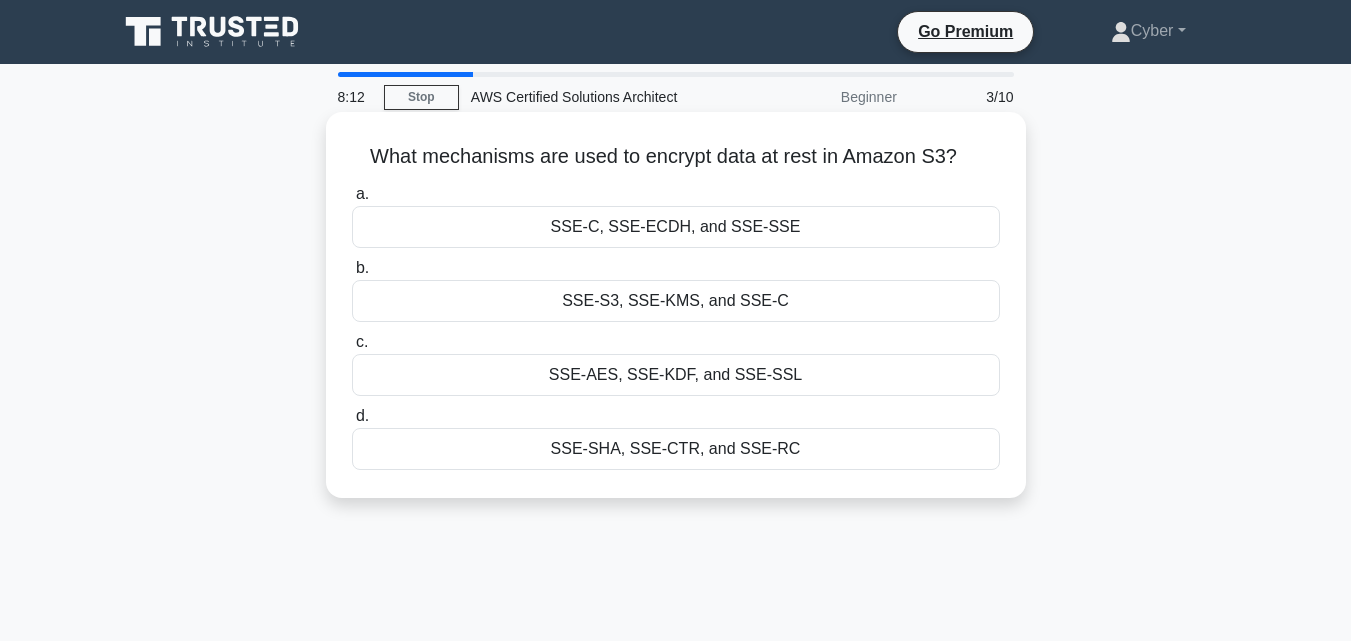 copy on "What mechanisms are used to encrypt data at rest in Amazon S3?" 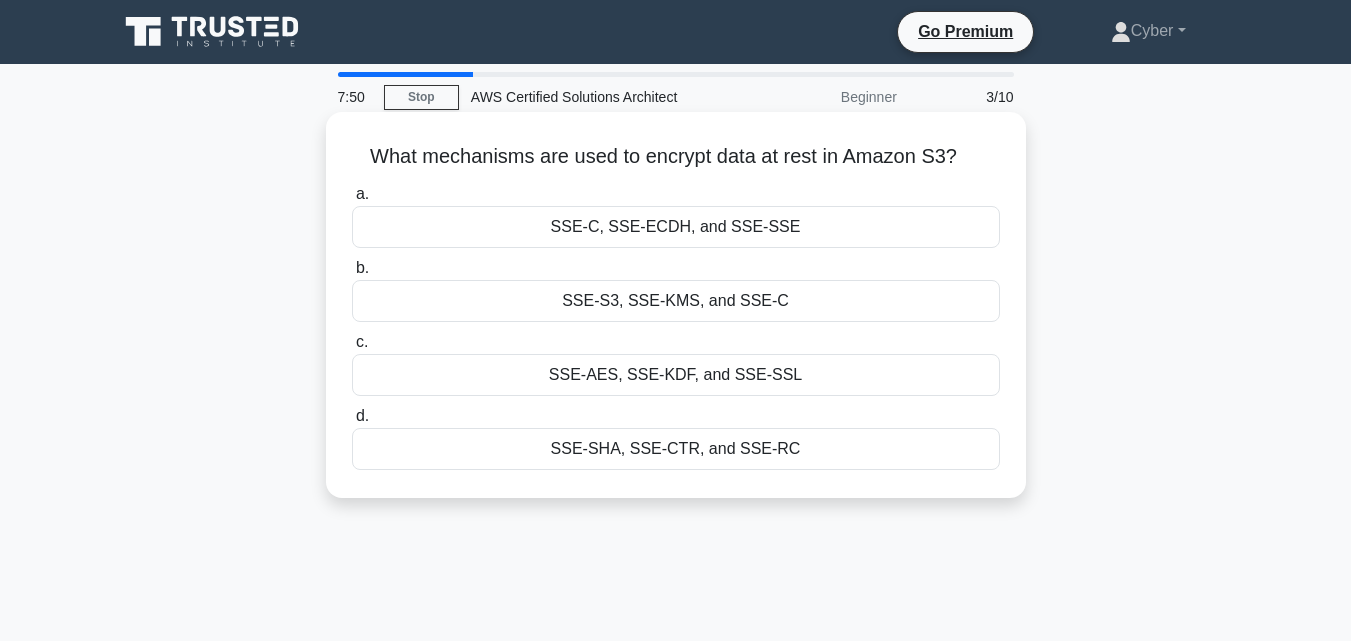 click on "SSE-C, SSE-ECDH, and SSE-SSE" at bounding box center (676, 227) 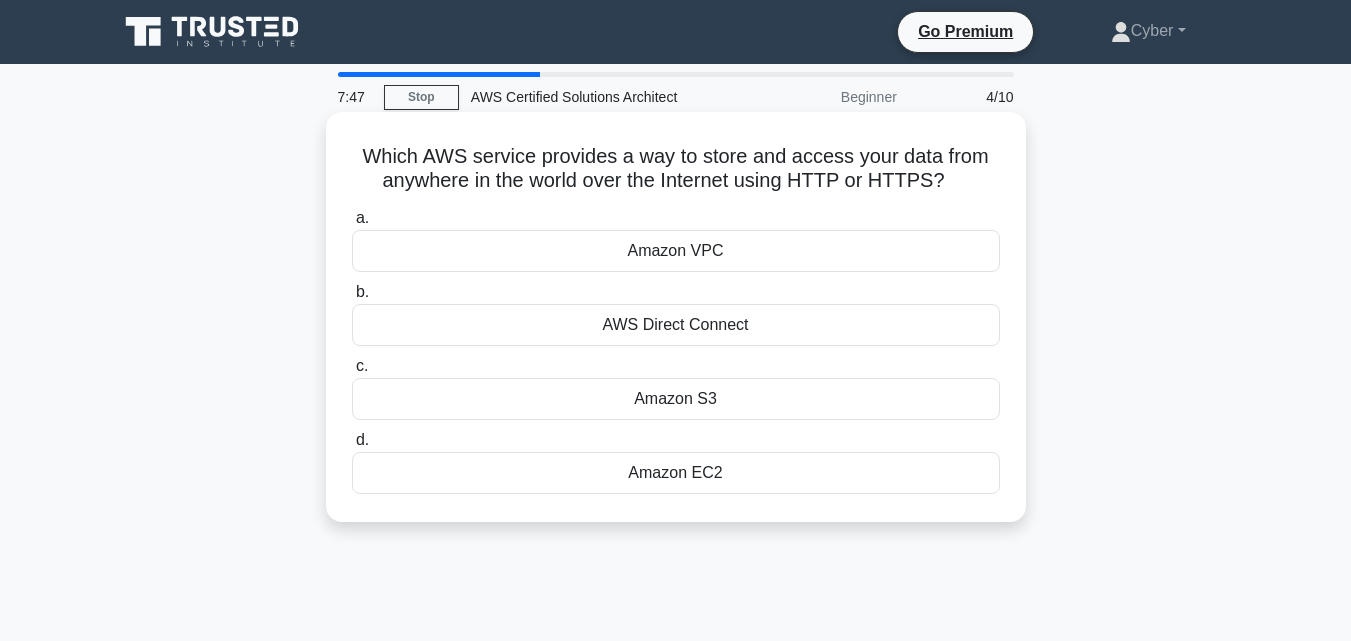 click on "AWS Direct Connect" at bounding box center [676, 325] 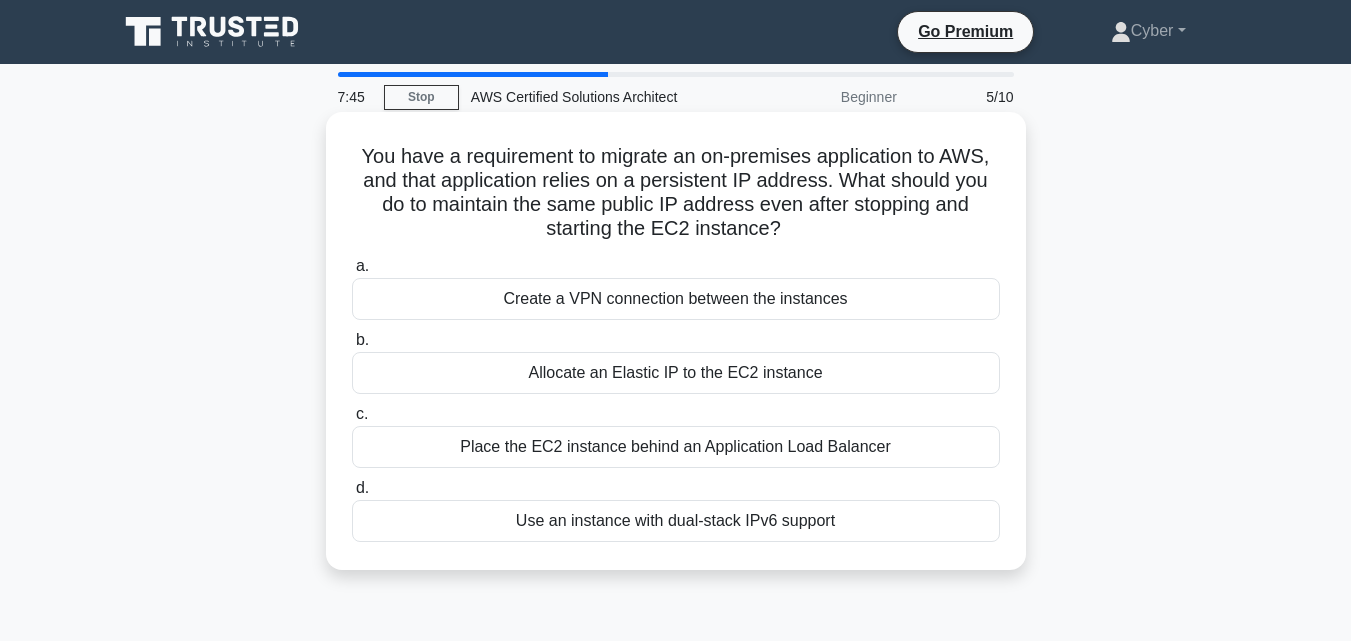 click on "Place the EC2 instance behind an Application Load Balancer" at bounding box center [676, 447] 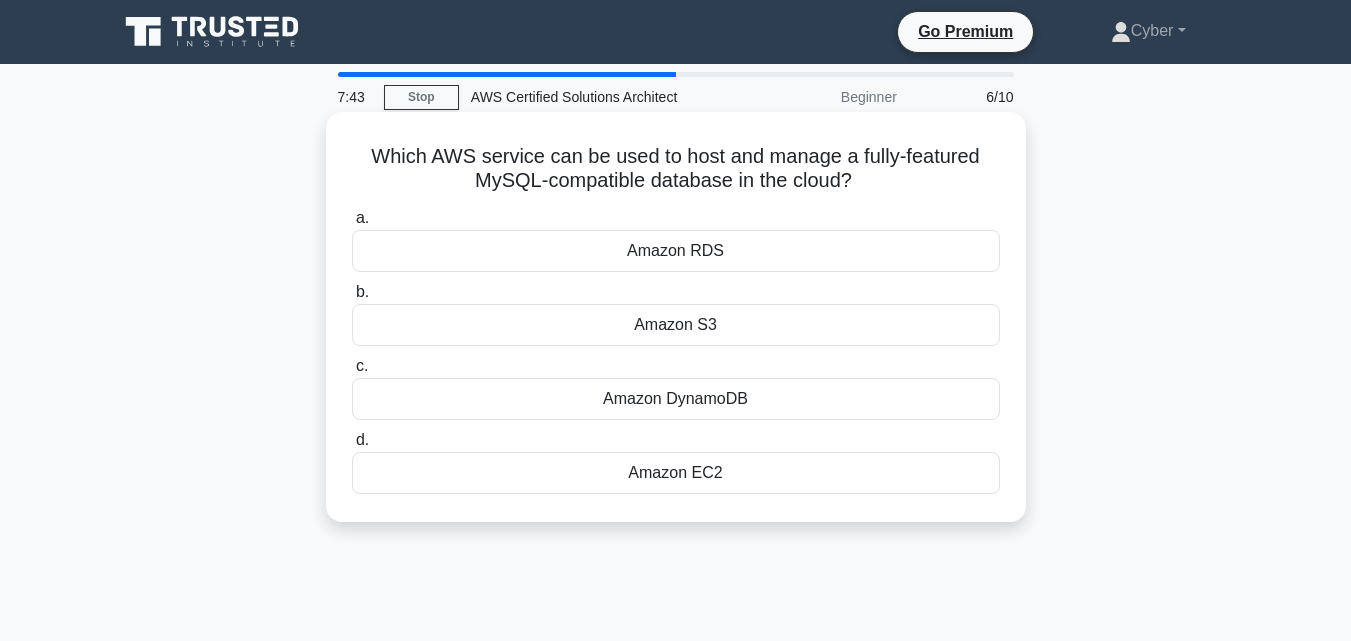 click on "Amazon EC2" at bounding box center [676, 473] 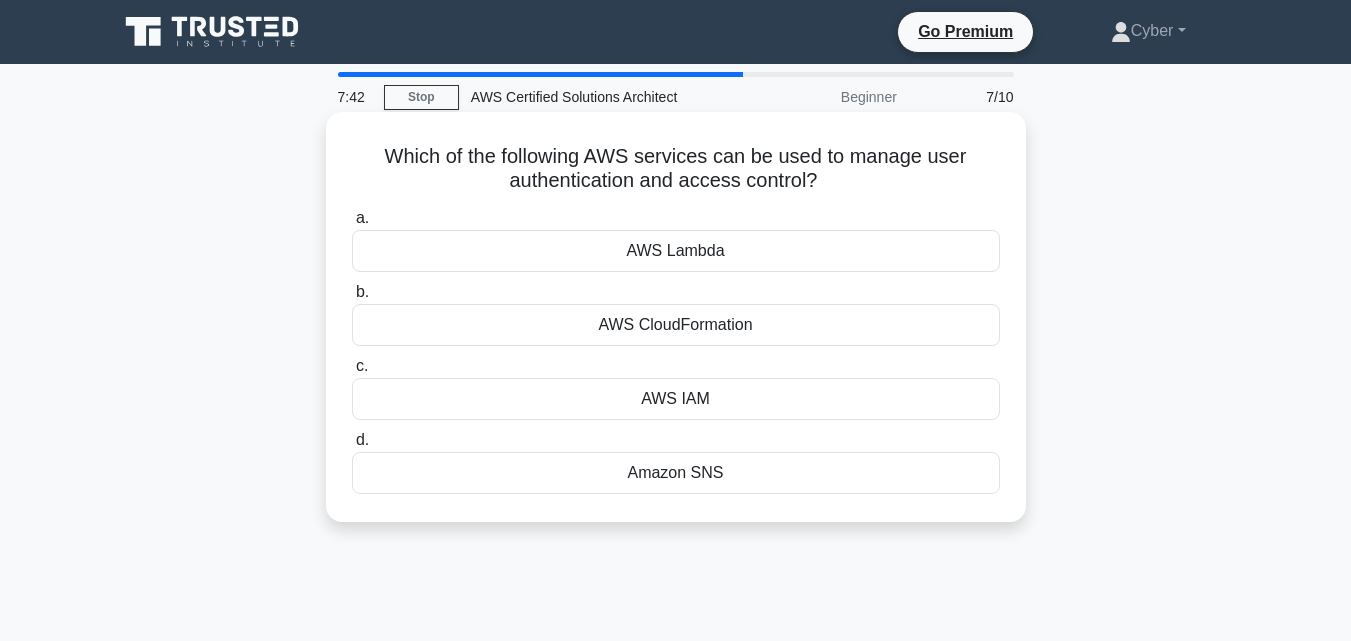 click on "AWS Lambda" at bounding box center (676, 251) 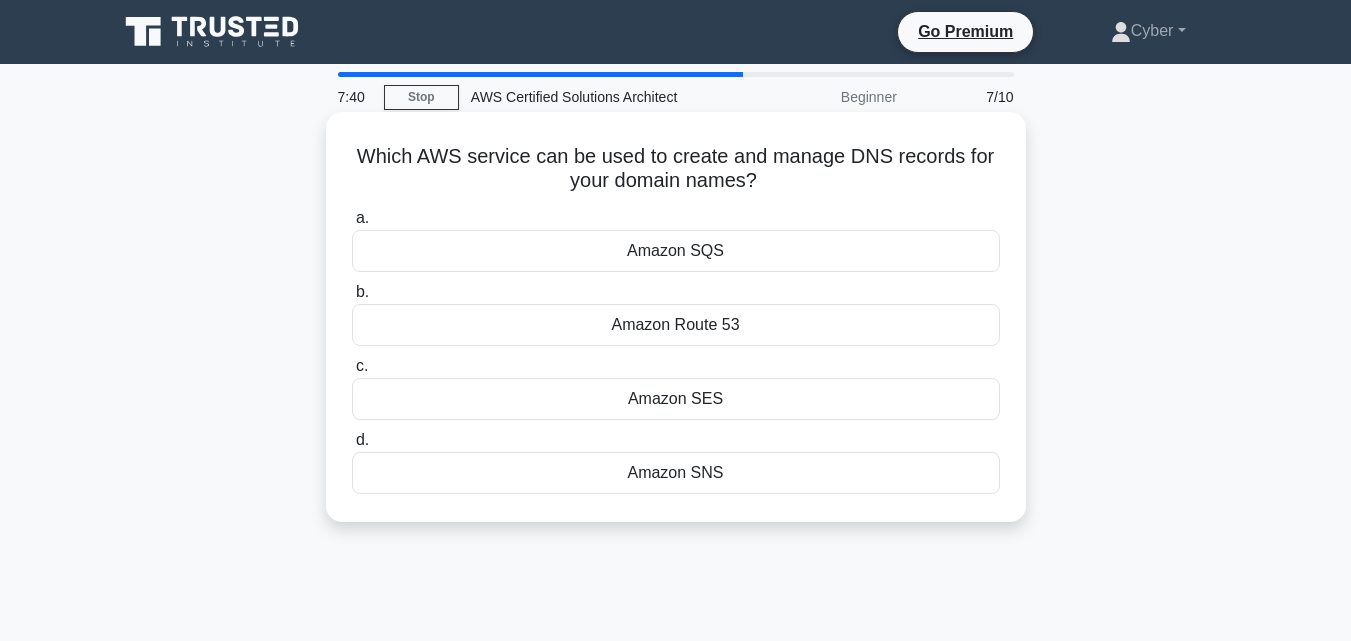 click on "Amazon SES" at bounding box center [676, 399] 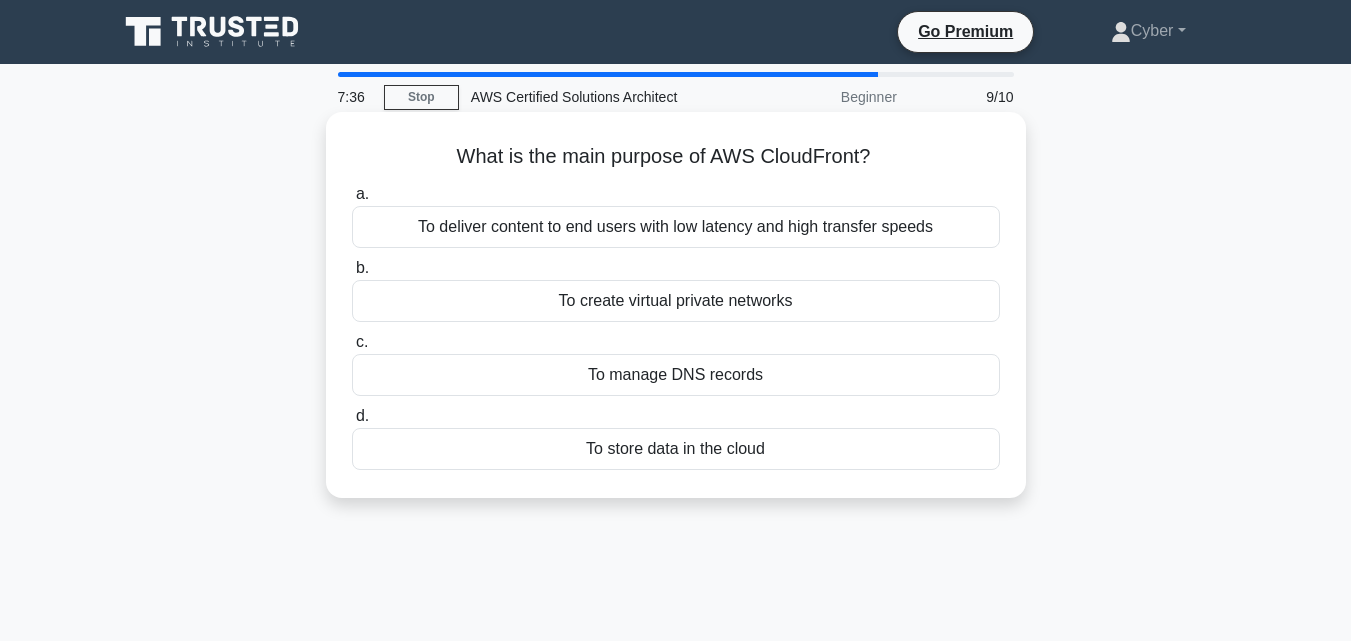 click on "To store data in the cloud" at bounding box center [676, 449] 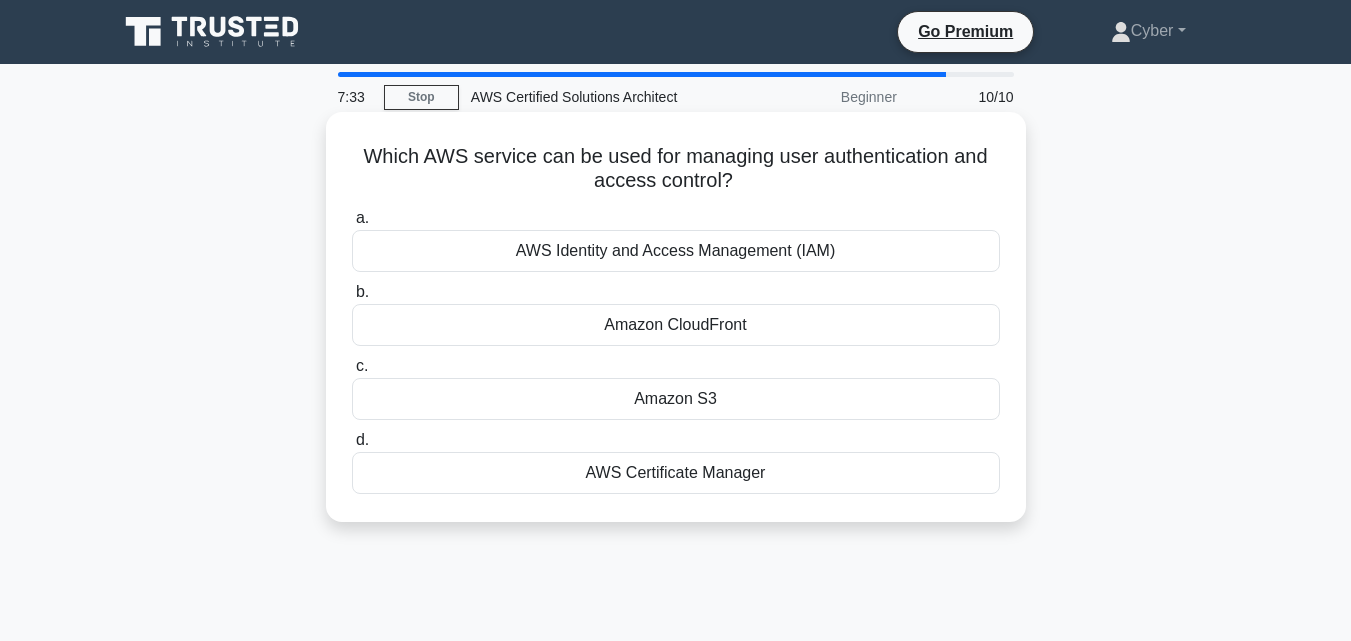 click on "AWS Identity and Access Management (IAM)" at bounding box center [676, 251] 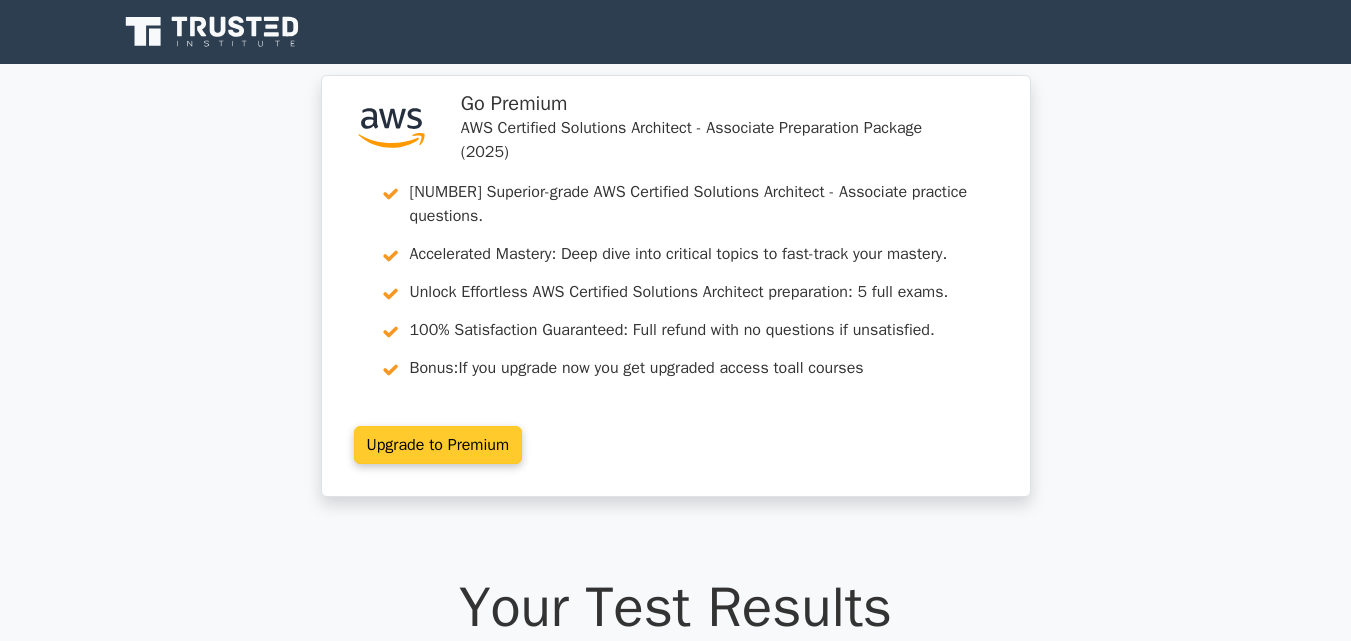 click on "Upgrade to Premium" at bounding box center (438, 445) 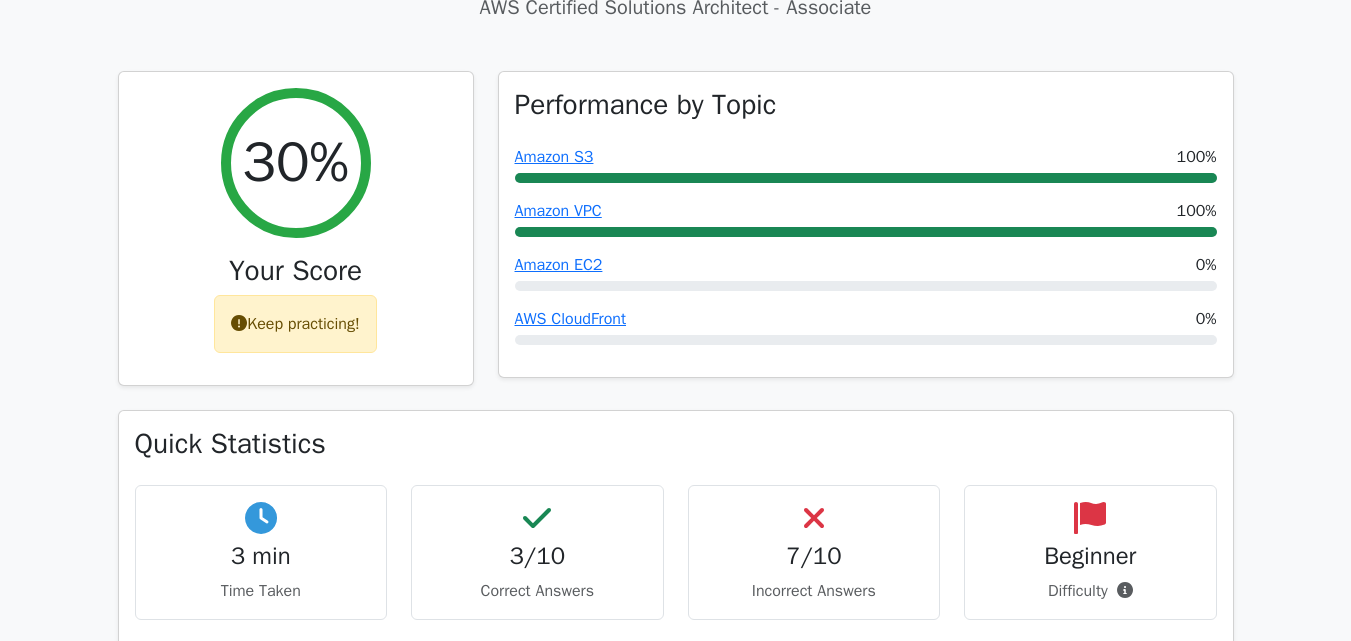 scroll, scrollTop: 700, scrollLeft: 0, axis: vertical 